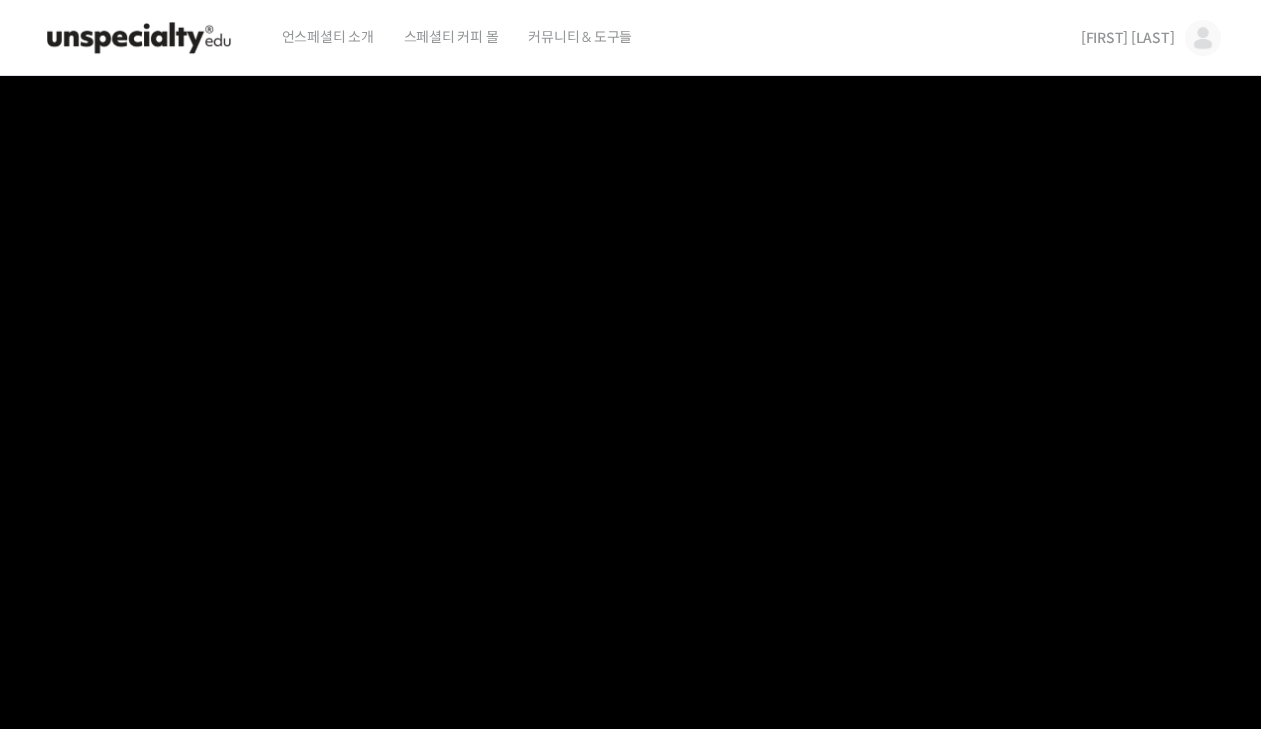 scroll, scrollTop: 0, scrollLeft: 0, axis: both 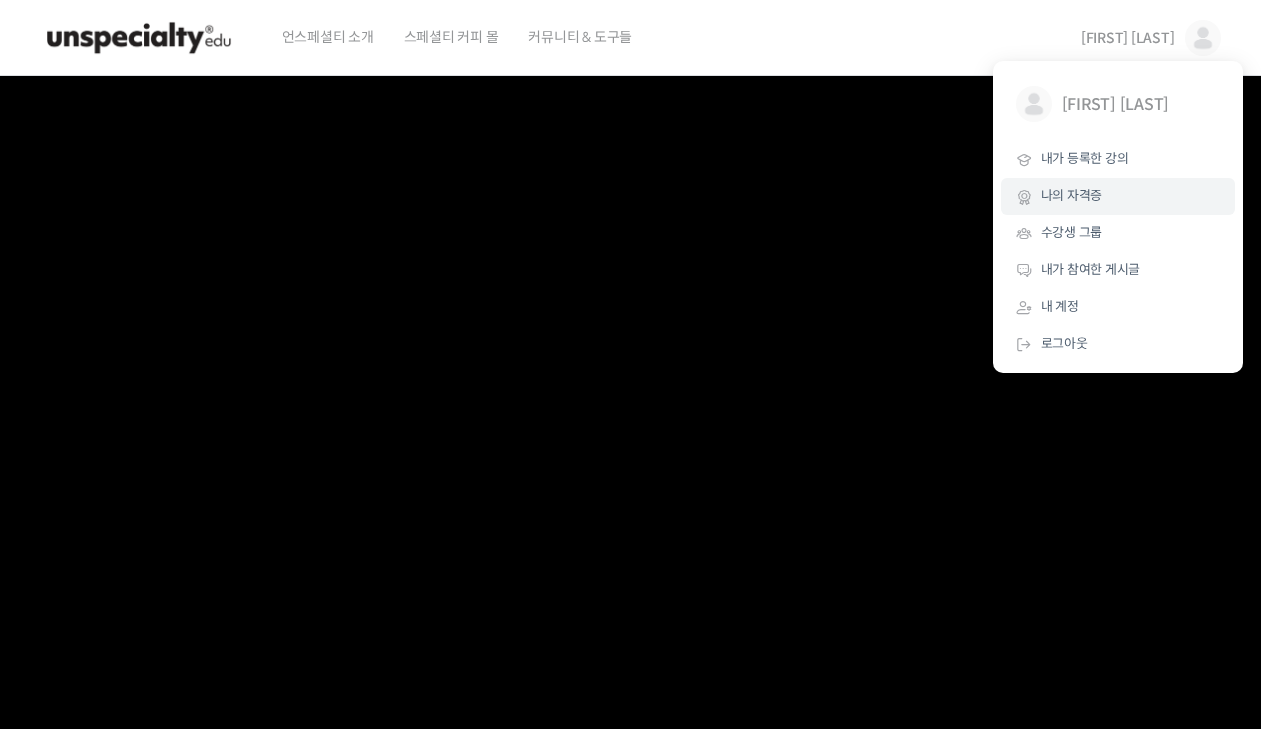click on "나의 자격증" at bounding box center (1118, 196) 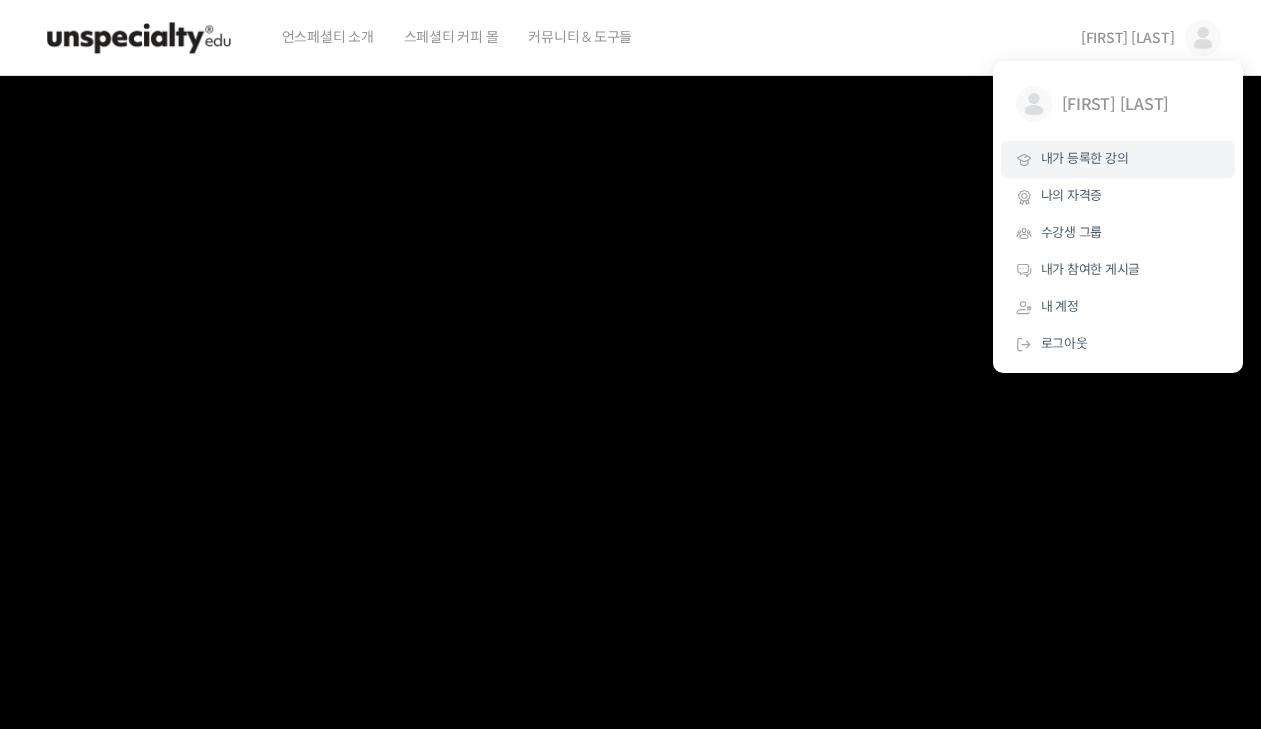 drag, startPoint x: 1114, startPoint y: 178, endPoint x: 1120, endPoint y: 153, distance: 25.70992 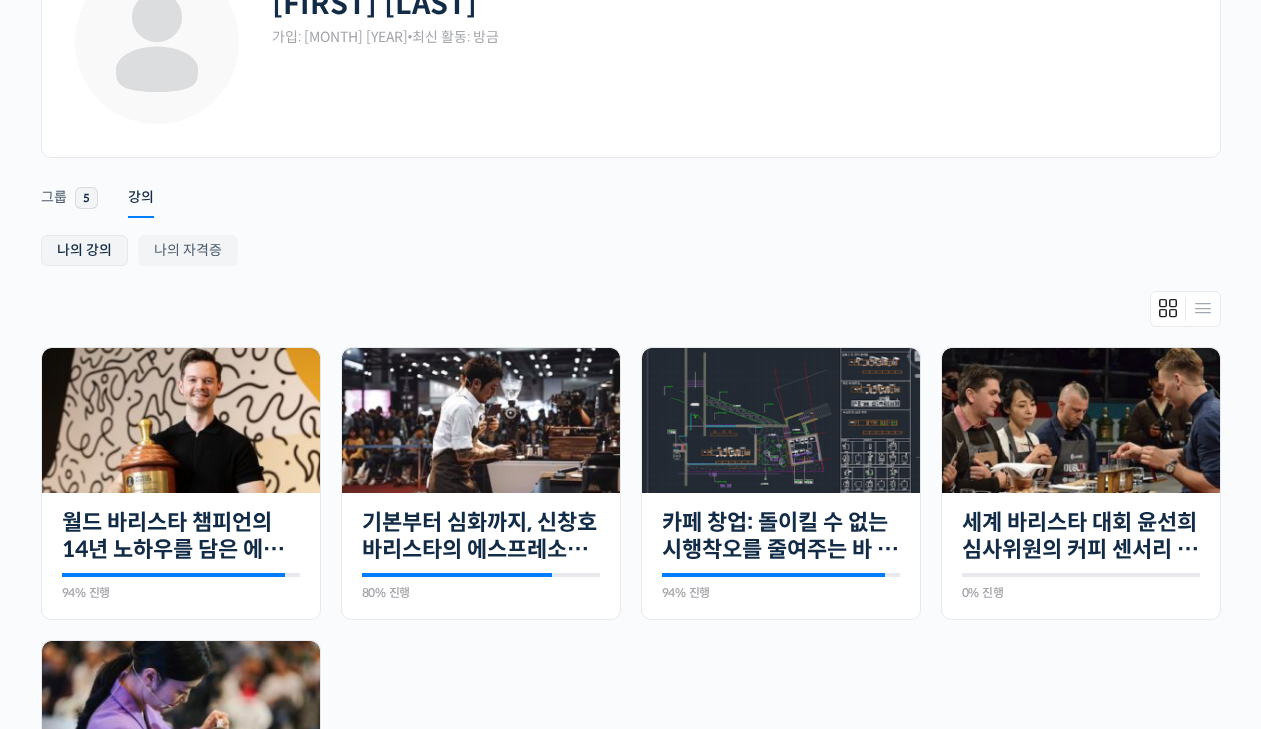 scroll, scrollTop: 236, scrollLeft: 0, axis: vertical 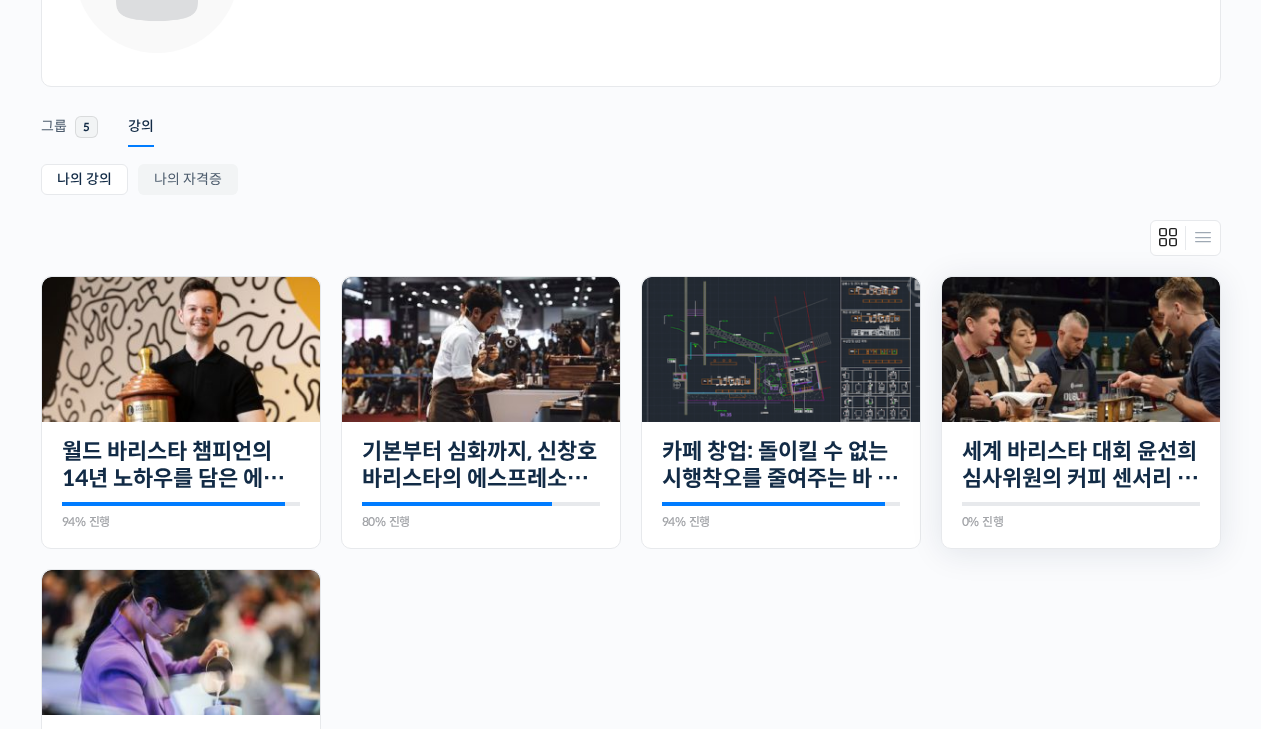 click on "22개의 수업
세계 바리스타 대회 윤선희 심사위원의 커피 센서리 스킬 기초
0% 진행
최근 활동: 2025년 01월 18일 5:01 오후
윤선희 센서리 심사위원을 소개합니다! 심사경력 국제대회 심사위원과 함께 센서리 감각을 깨워보세요 맛보기 수업을 확인해보세요 클래스 소개 커피 맛을 잘 모르는 분들도 차근차근 기초부터 쌓을 수…" at bounding box center [181, 485] 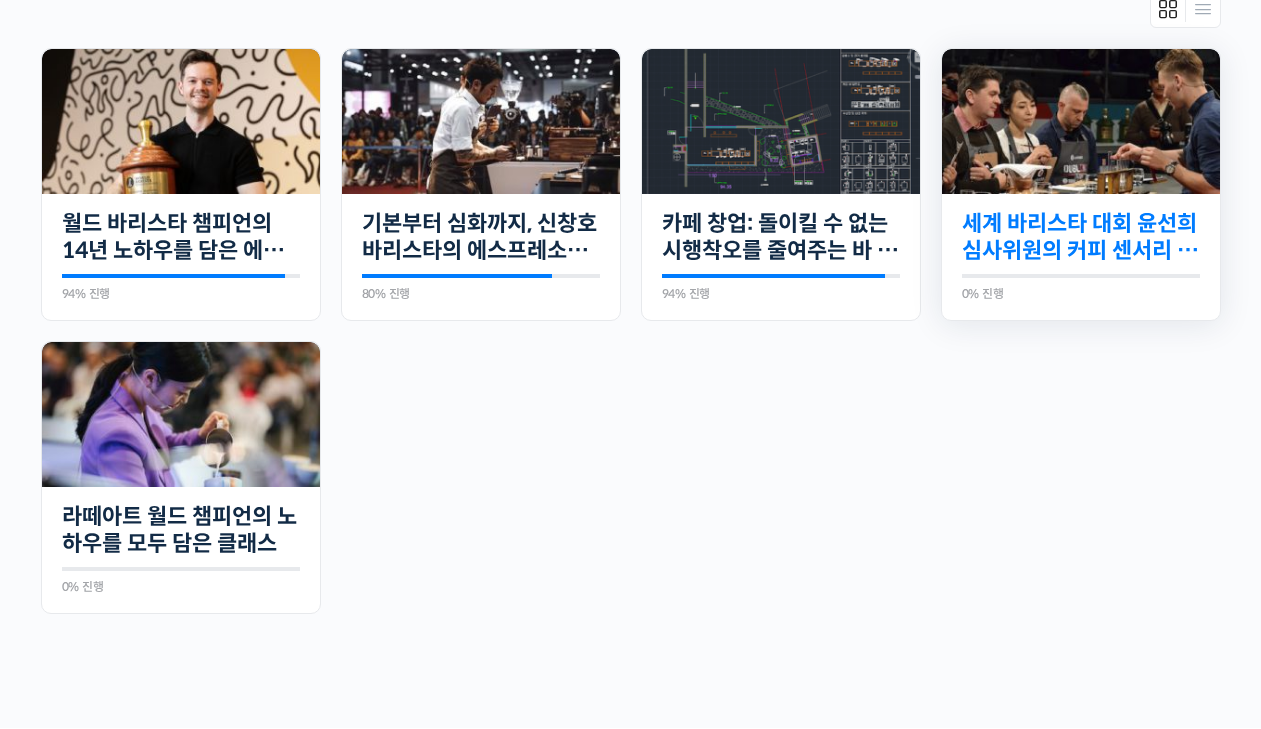 scroll, scrollTop: 486, scrollLeft: 0, axis: vertical 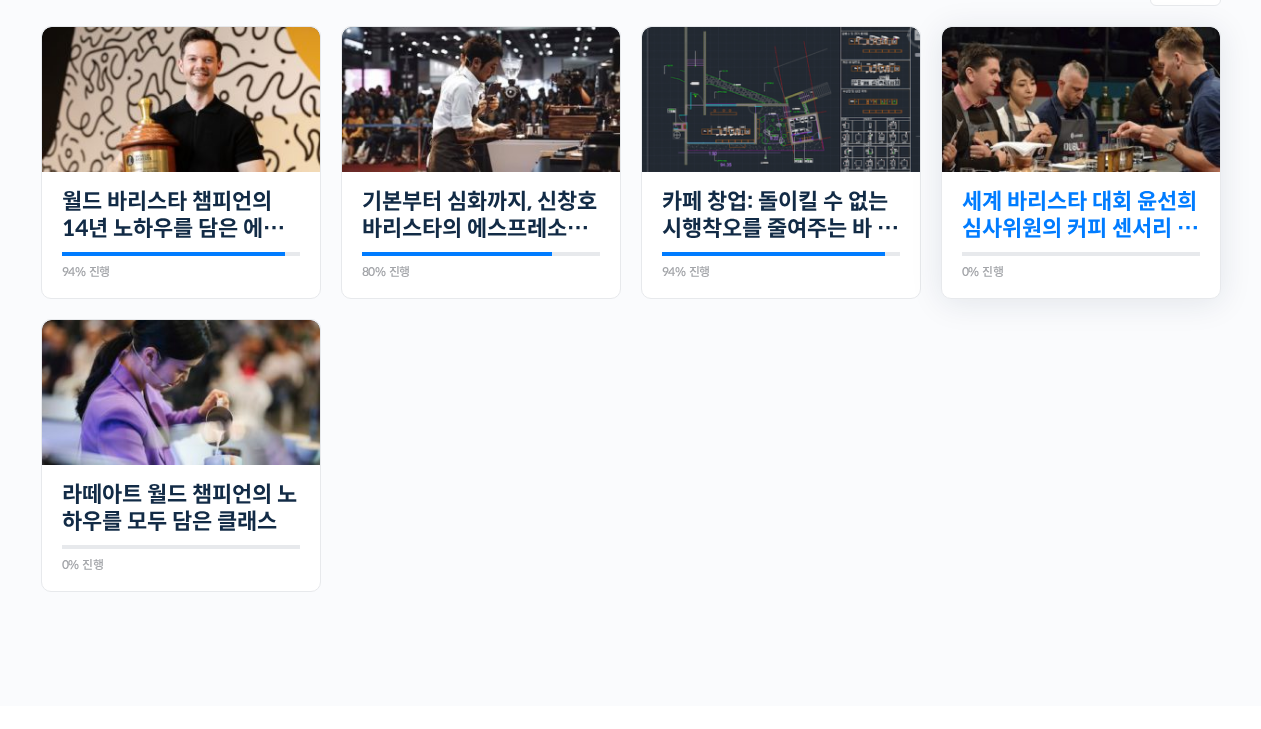 click on "세계 바리스타 대회 윤선희 심사위원의 커피 센서리 스킬 기초" at bounding box center [1081, 215] 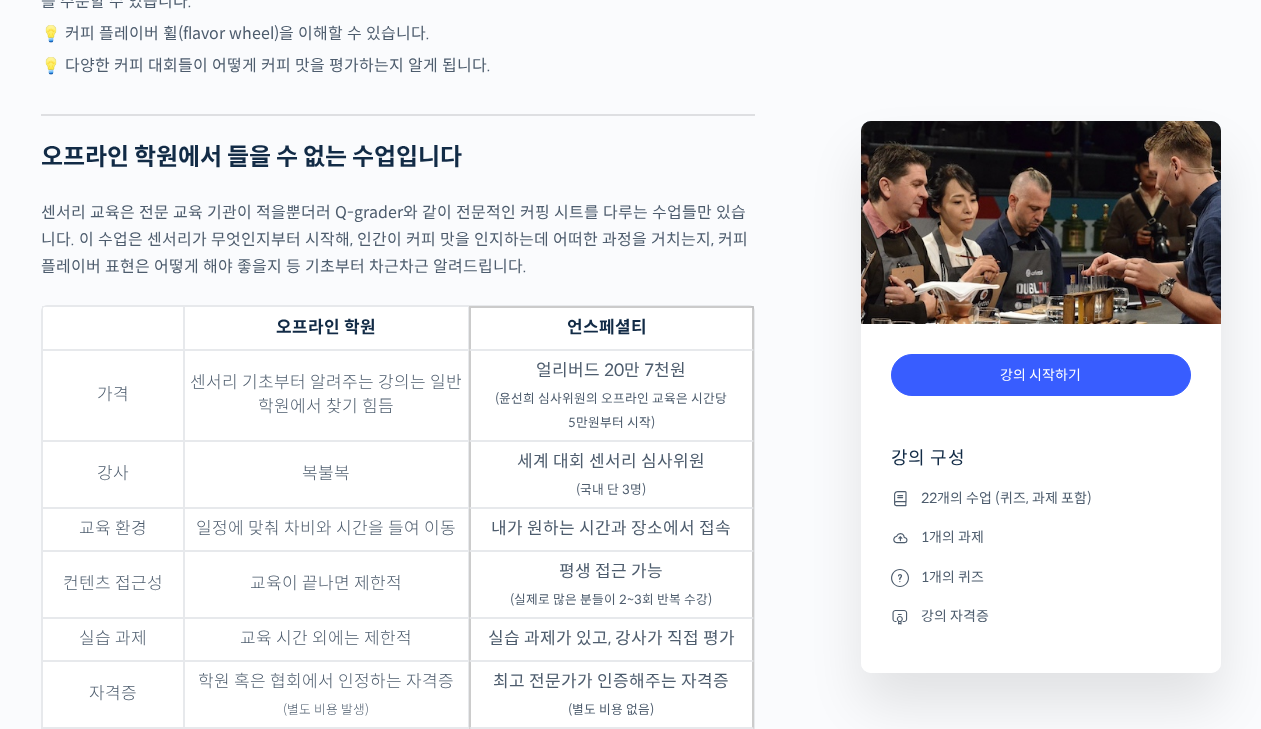 scroll, scrollTop: 5864, scrollLeft: 0, axis: vertical 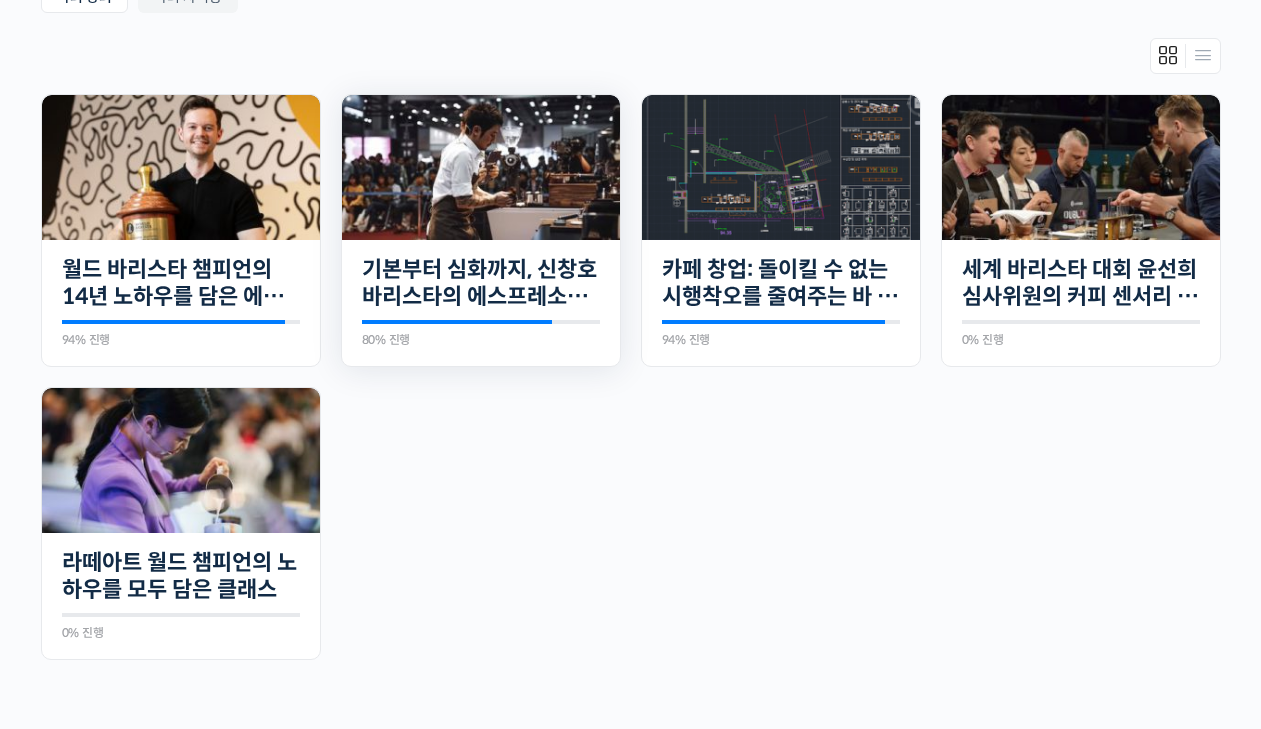 click at bounding box center [481, 167] 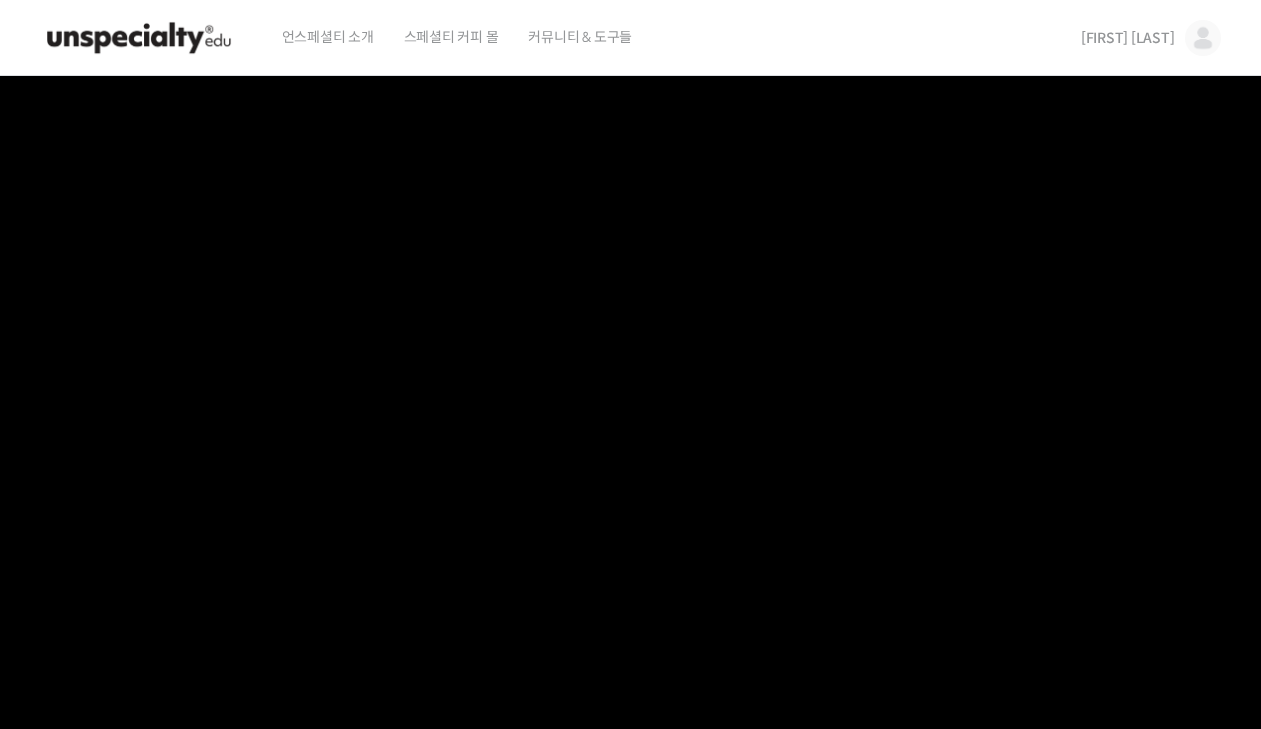 scroll, scrollTop: 0, scrollLeft: 0, axis: both 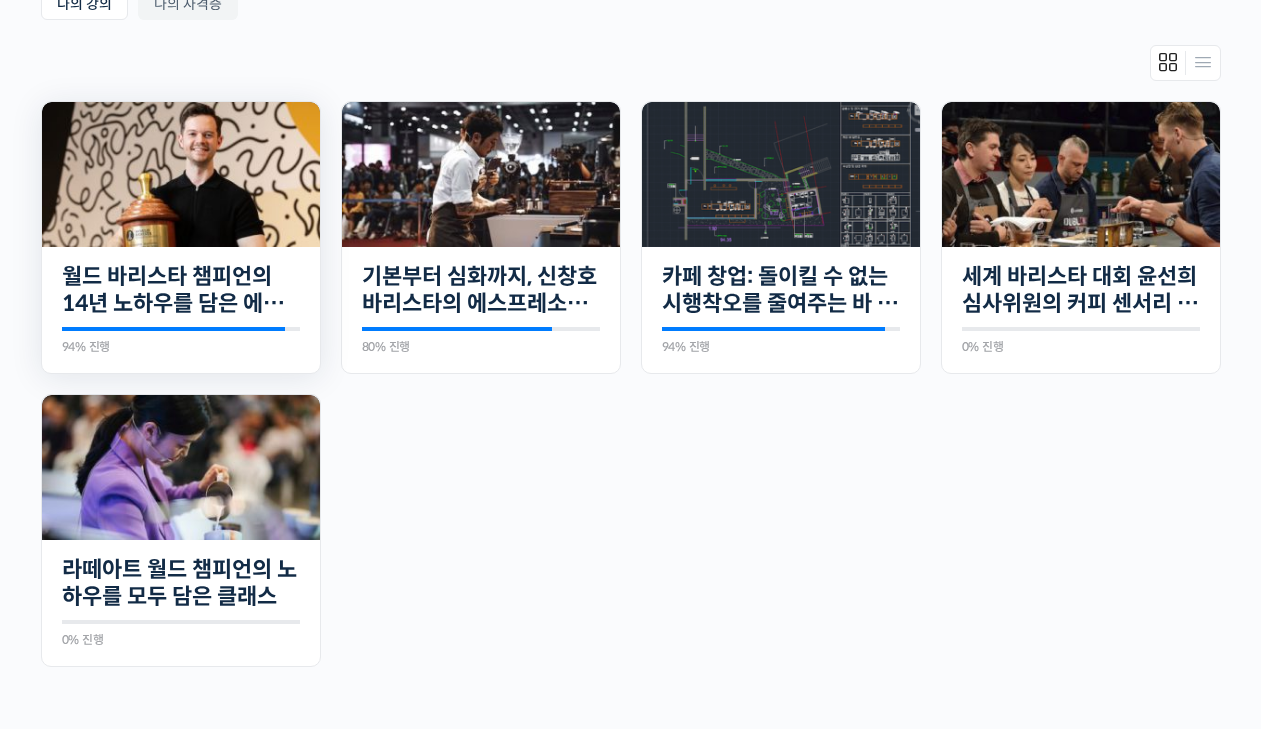 click at bounding box center (181, 174) 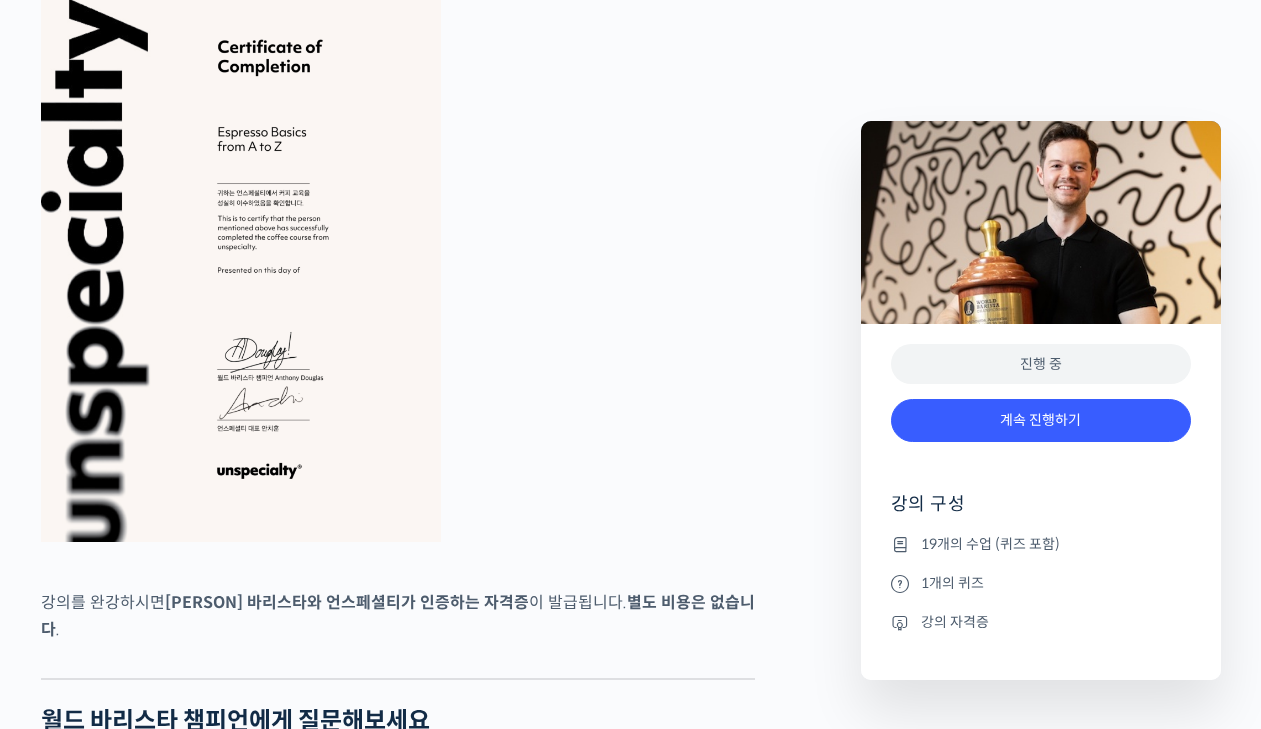 scroll, scrollTop: 6463, scrollLeft: 0, axis: vertical 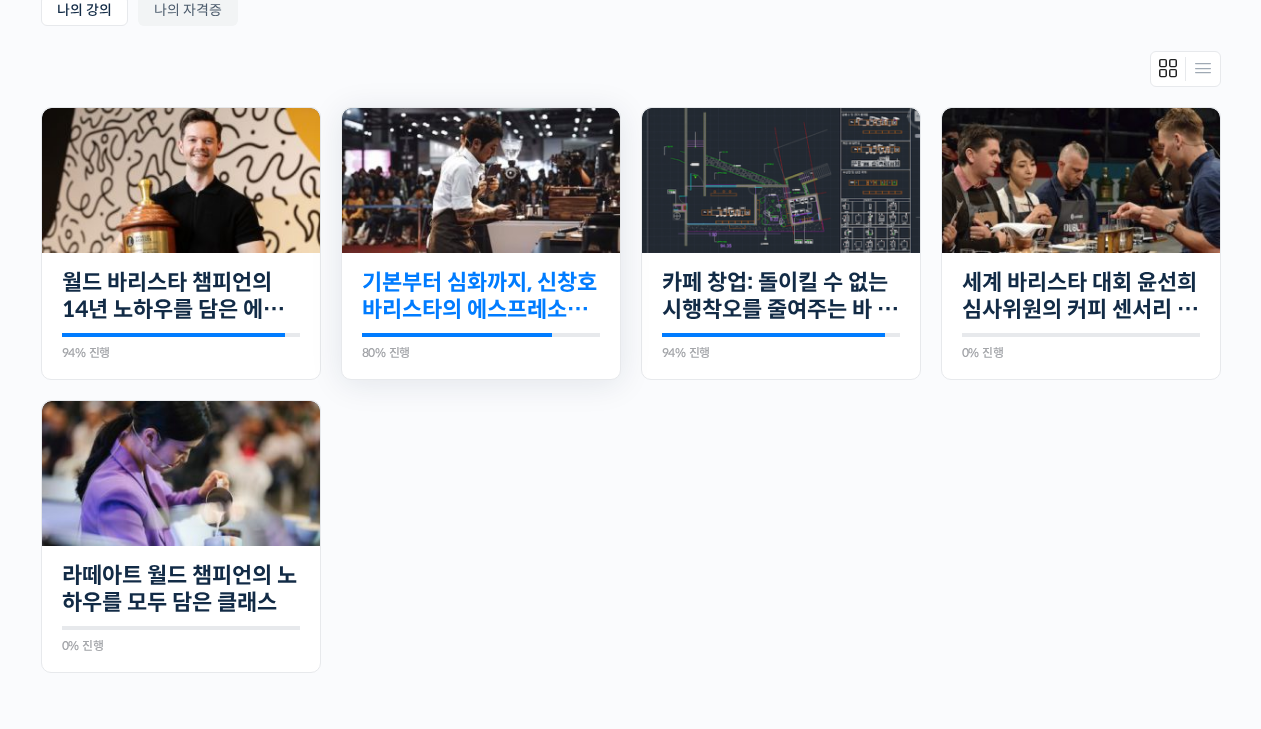 click on "기본부터 심화까지, 신창호 바리스타의 에스프레소 AtoZ" at bounding box center (481, 296) 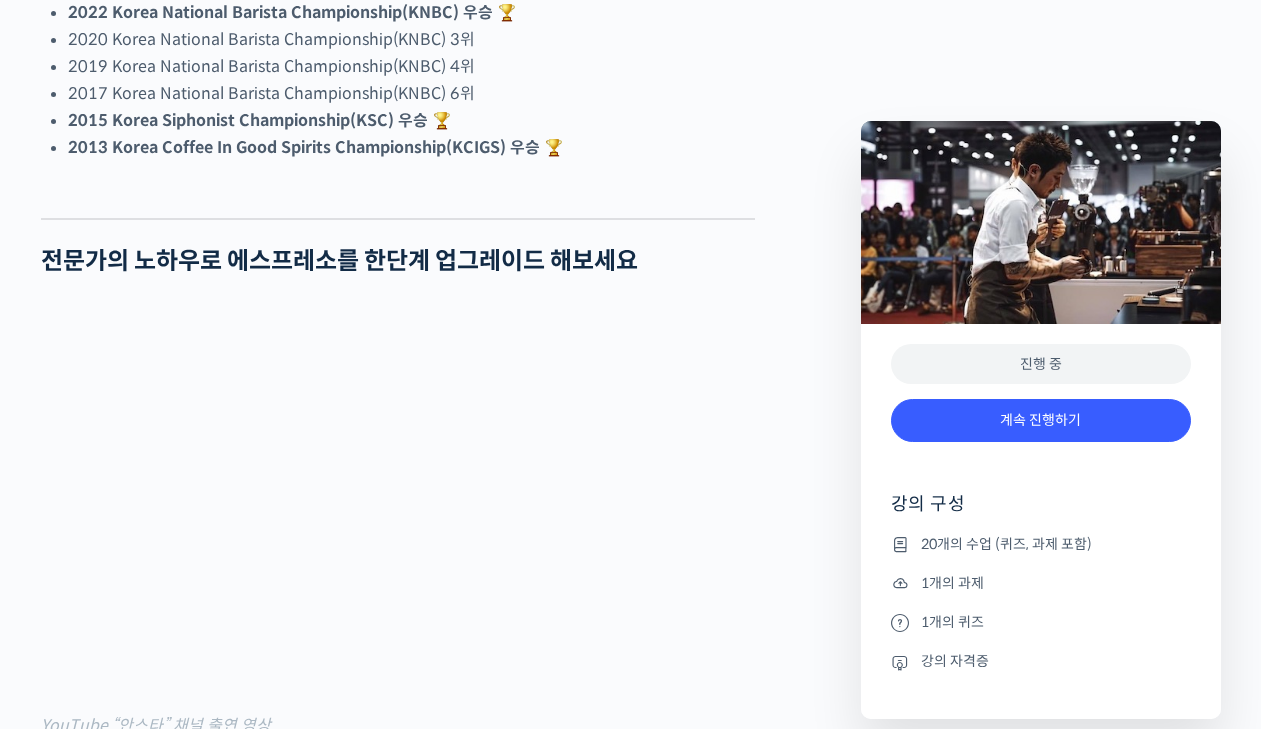 scroll, scrollTop: 1787, scrollLeft: 0, axis: vertical 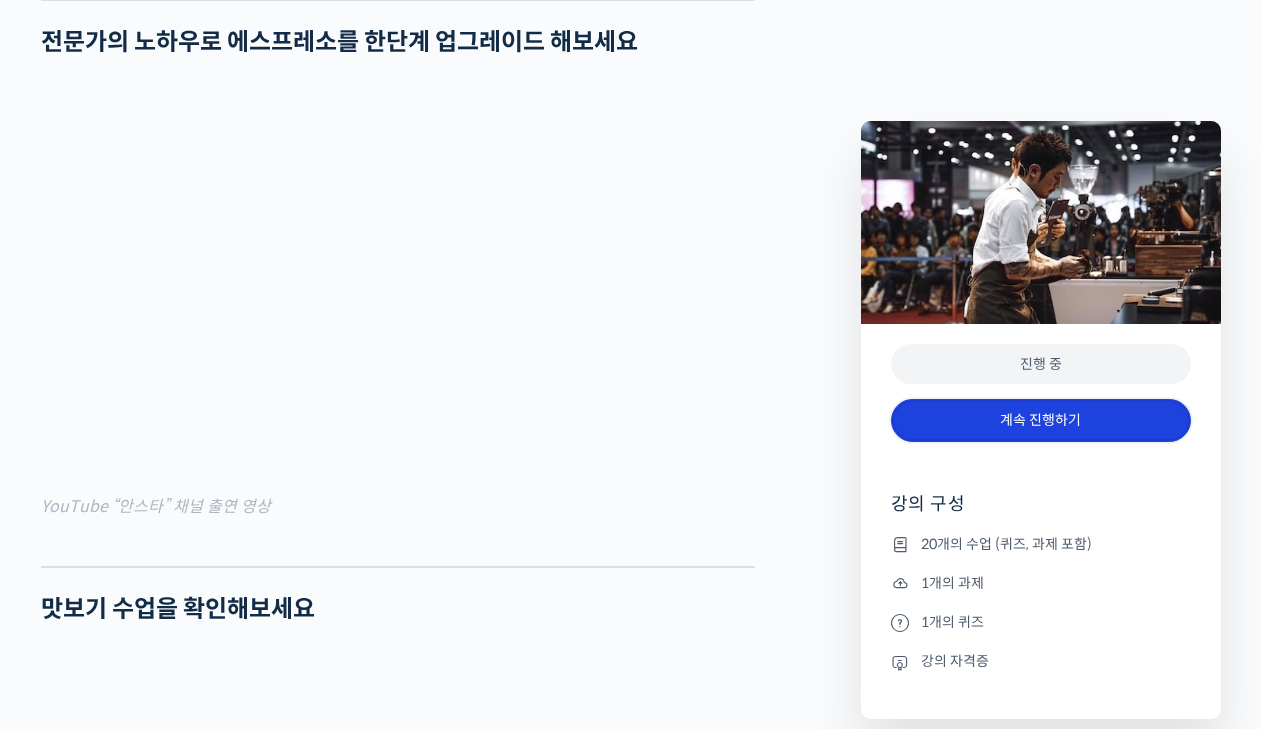 click on "계속 진행하기" at bounding box center [1041, 420] 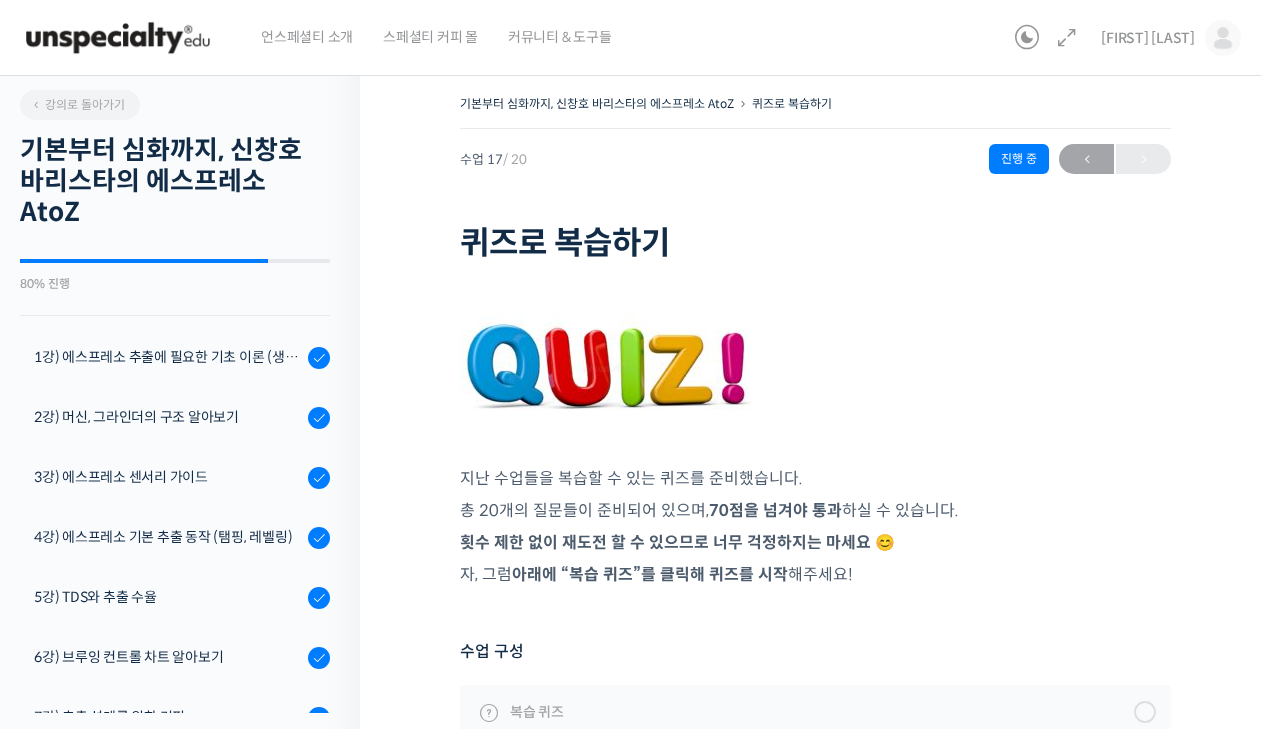 scroll, scrollTop: 0, scrollLeft: 0, axis: both 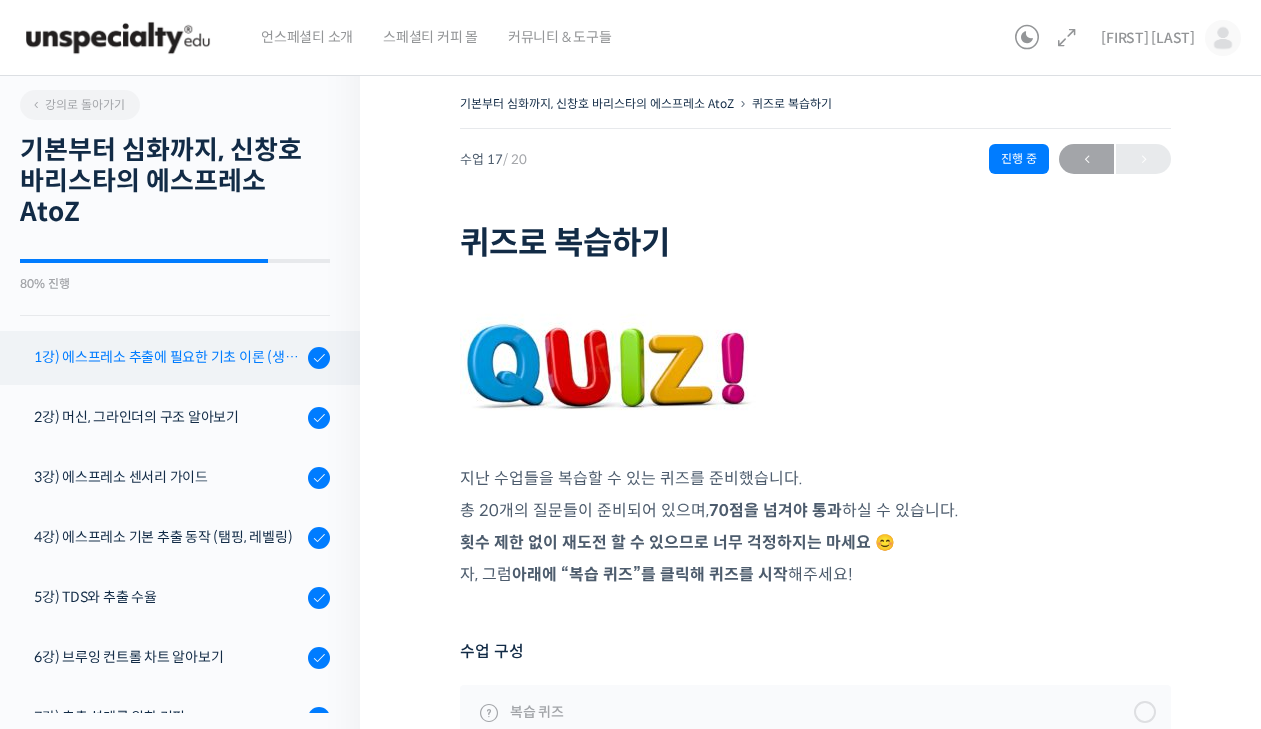 click on "1강) 에스프레소 추출에 필요한 기초 이론 (생두, 가공, 로스팅)" at bounding box center (168, 357) 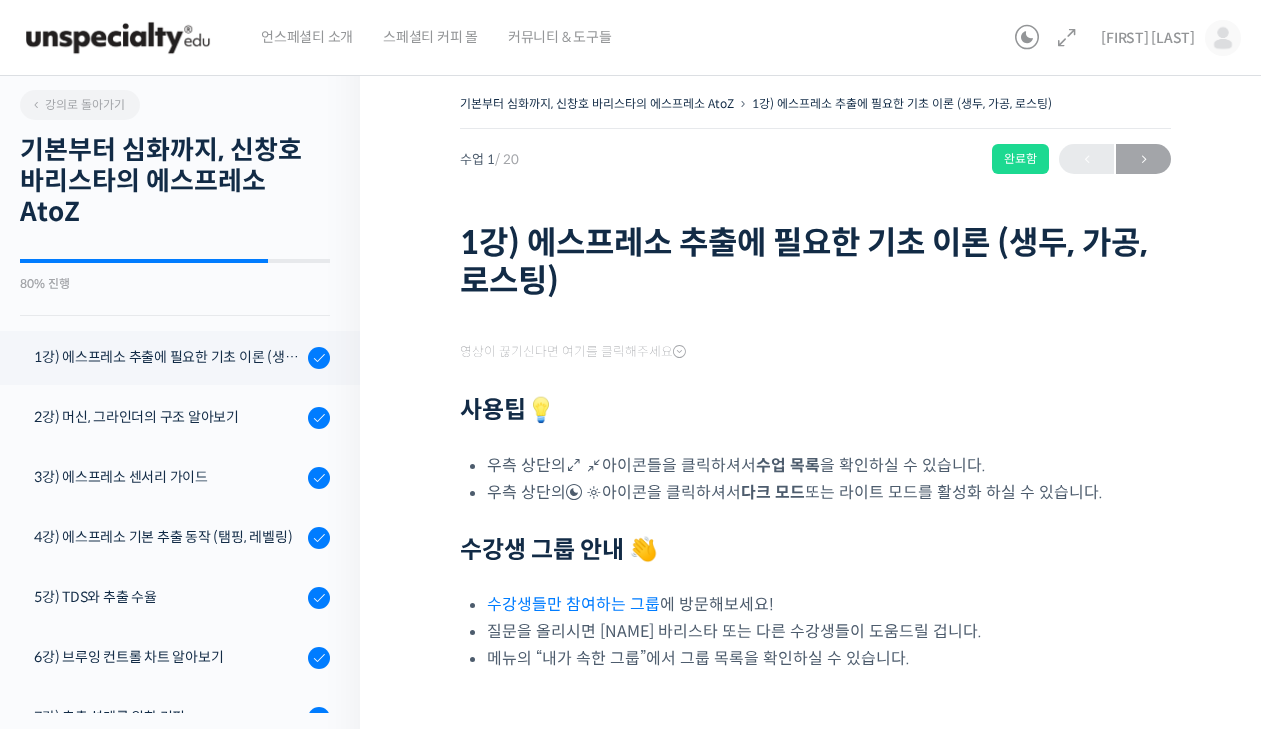 scroll, scrollTop: 0, scrollLeft: 0, axis: both 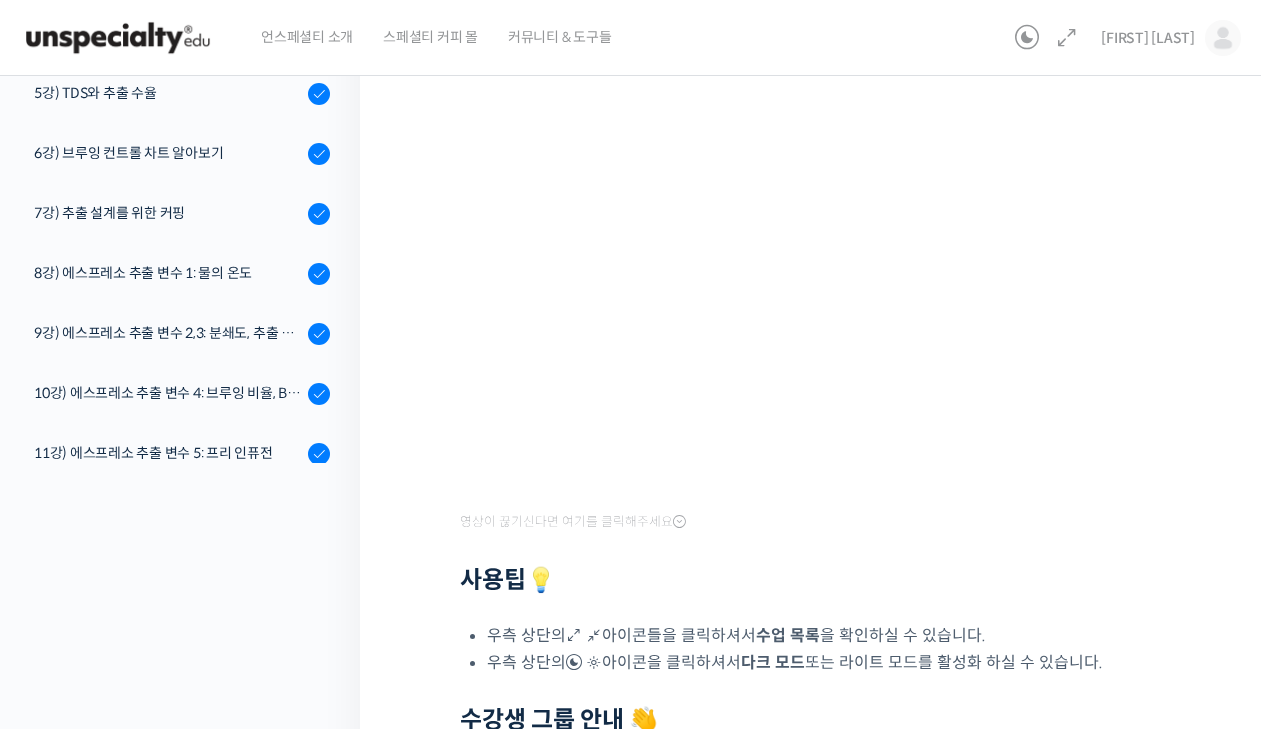 click at bounding box center (815, 551) 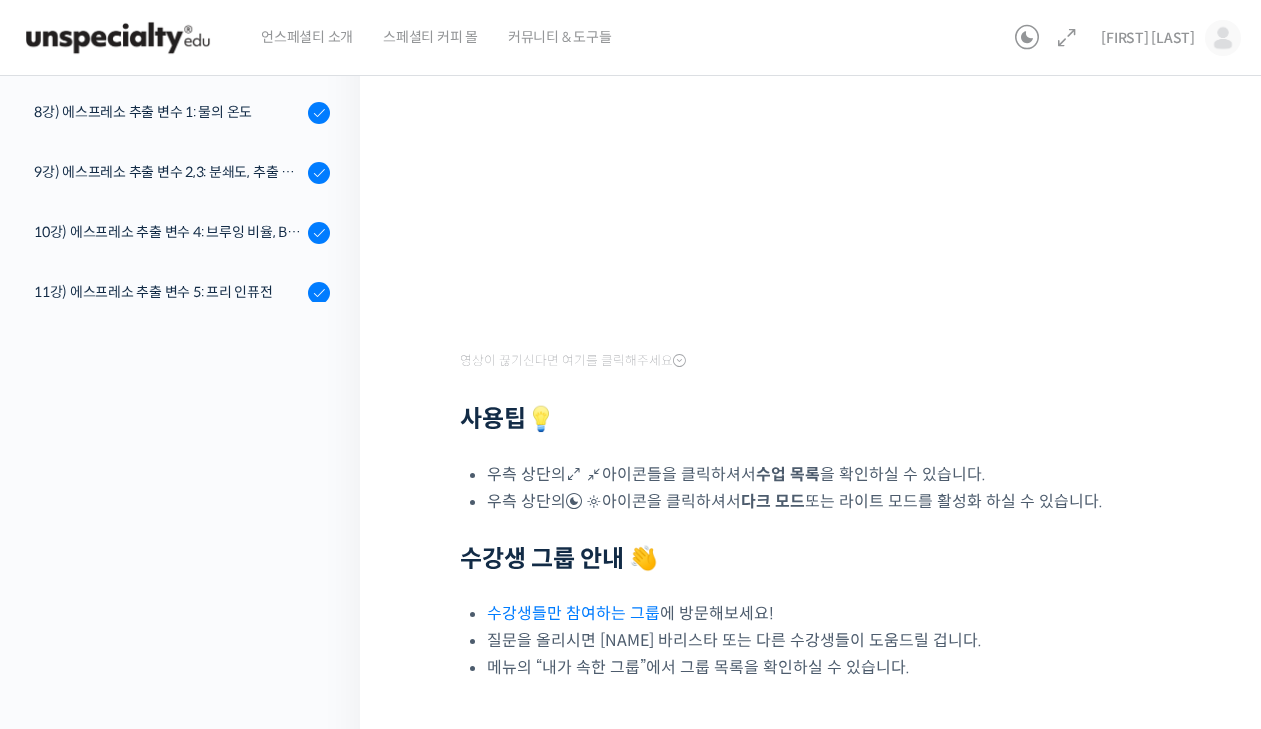 scroll, scrollTop: 494, scrollLeft: 0, axis: vertical 